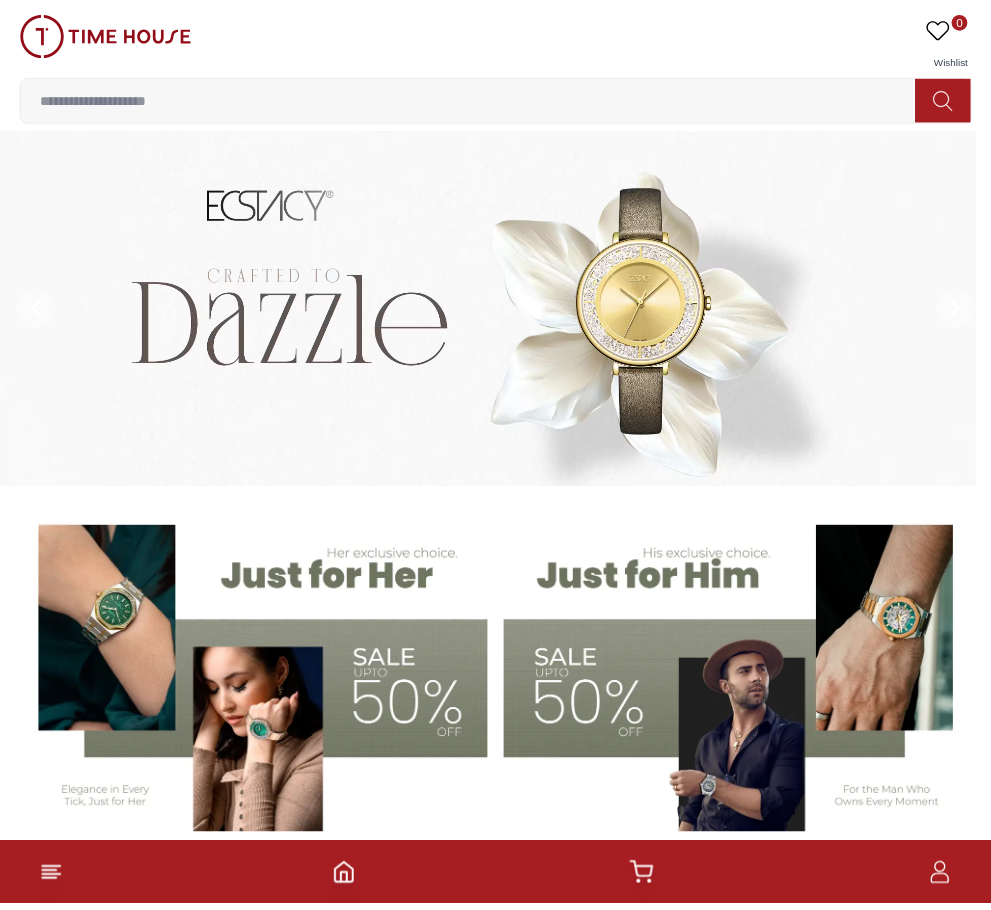 scroll, scrollTop: 0, scrollLeft: 0, axis: both 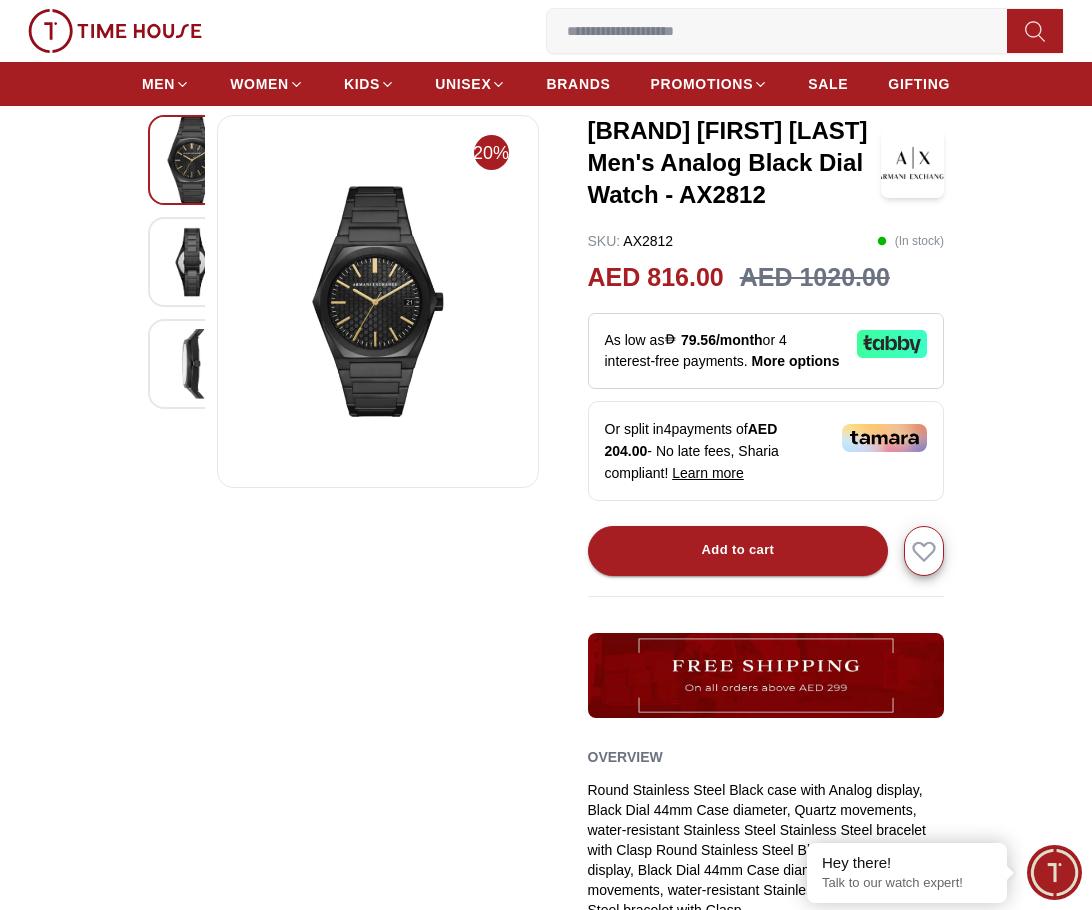 click at bounding box center (193, 262) 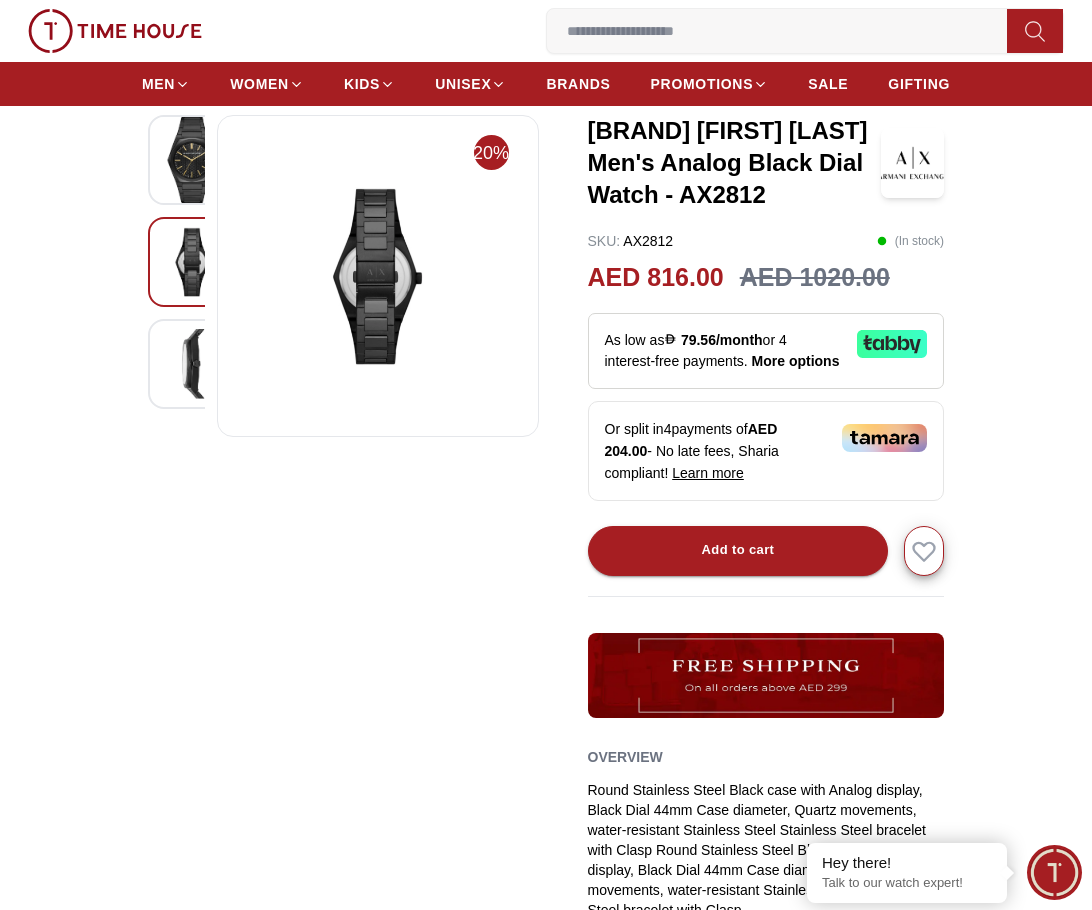 click at bounding box center (193, 364) 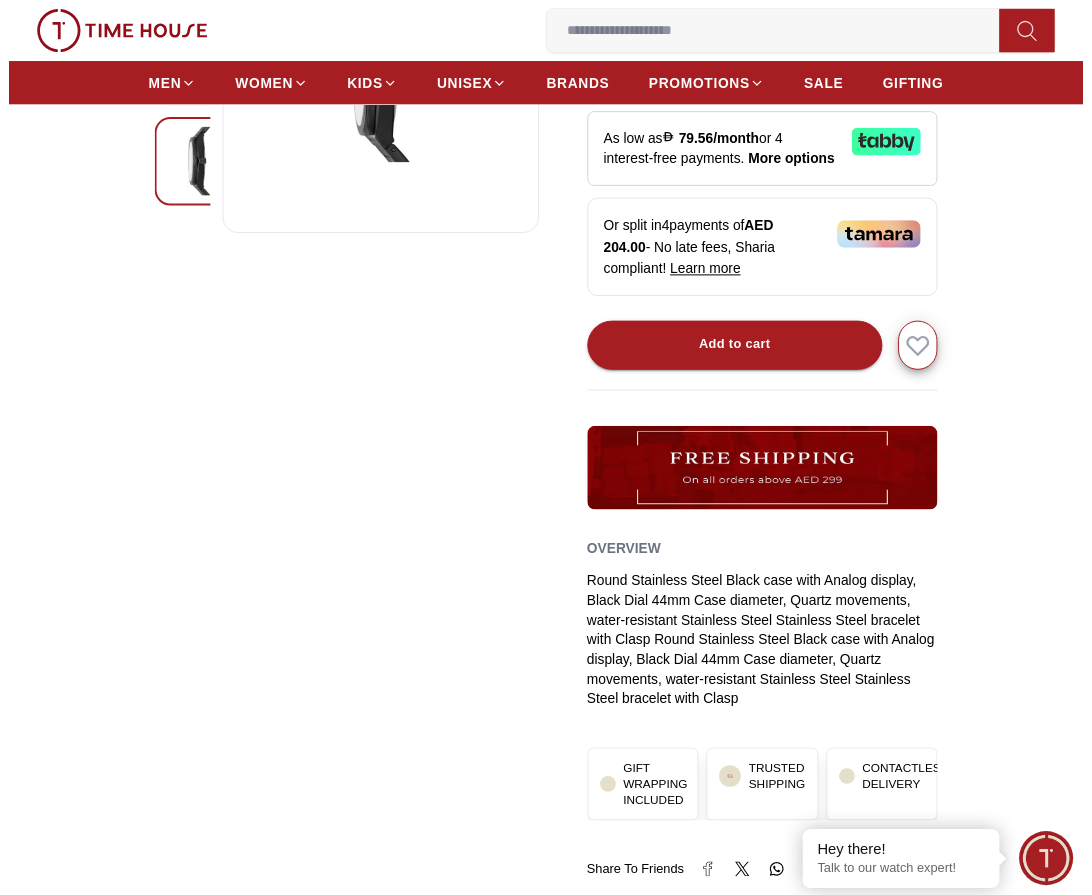 scroll, scrollTop: 0, scrollLeft: 0, axis: both 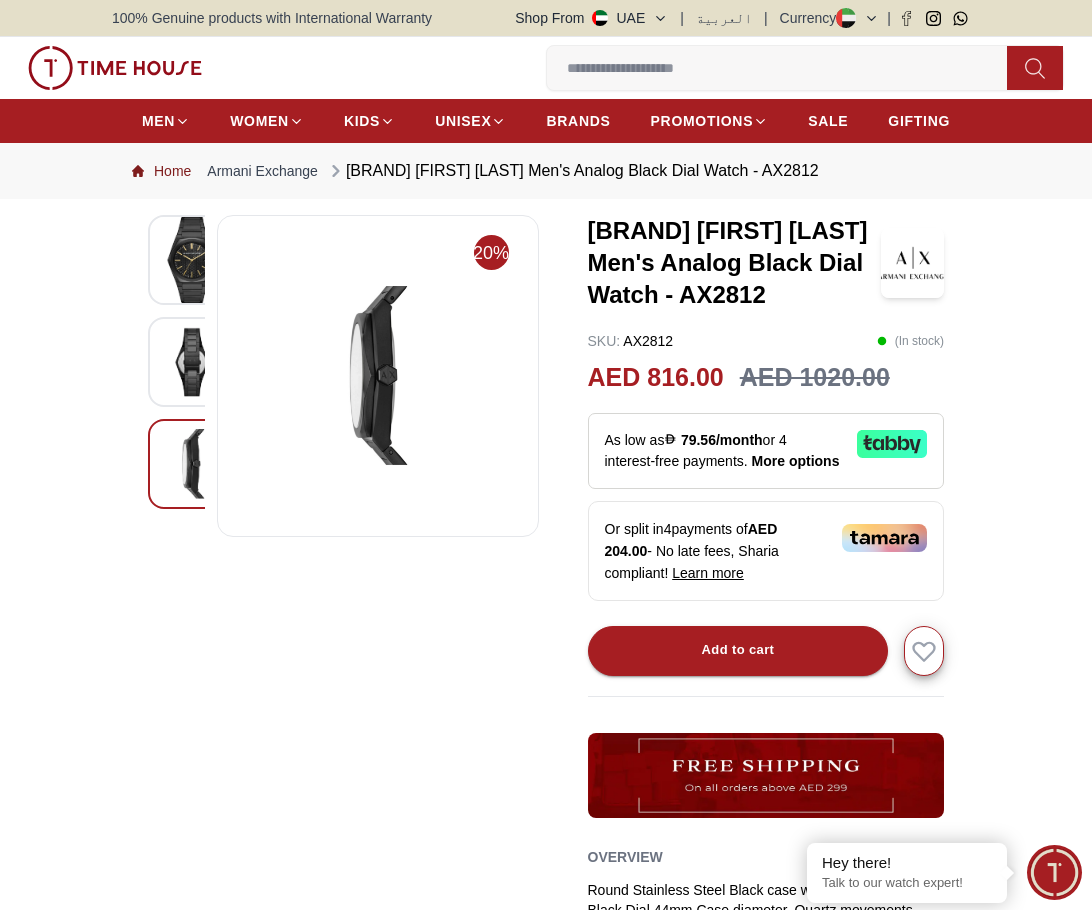 click on "Home" at bounding box center [161, 171] 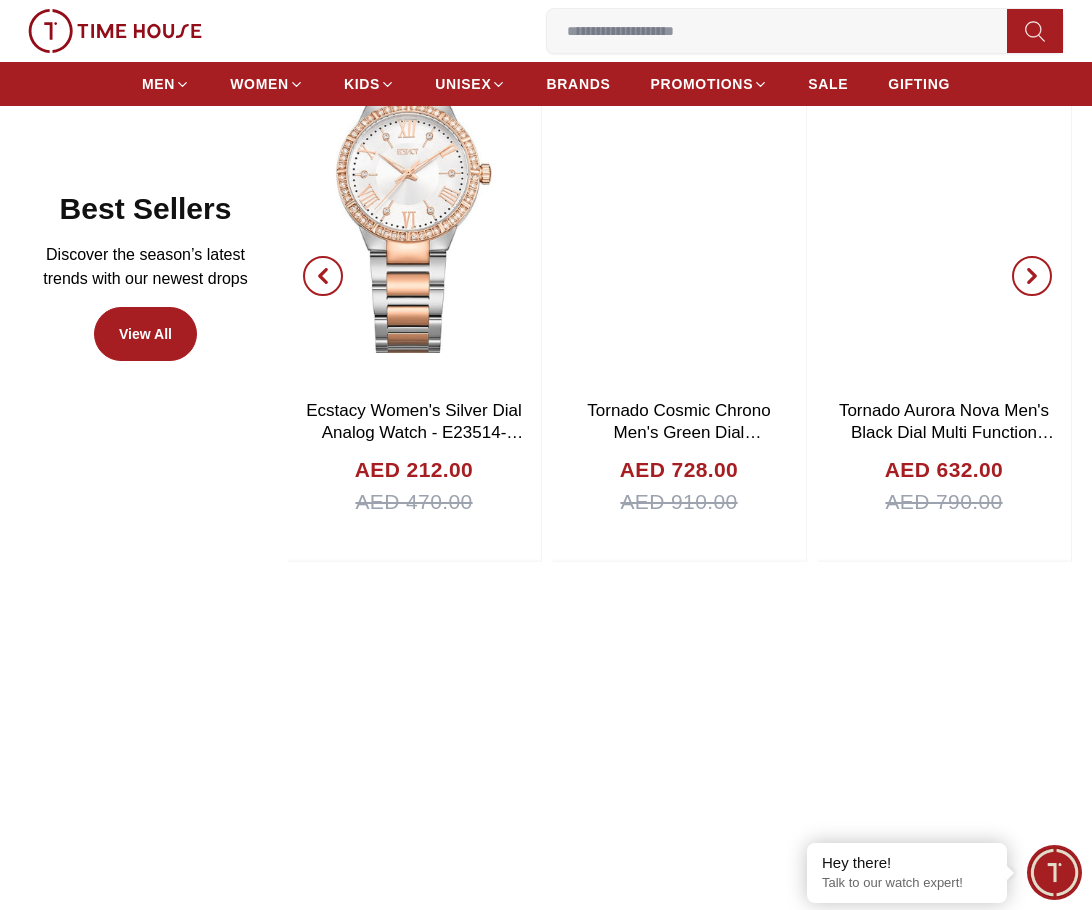 scroll, scrollTop: 1000, scrollLeft: 0, axis: vertical 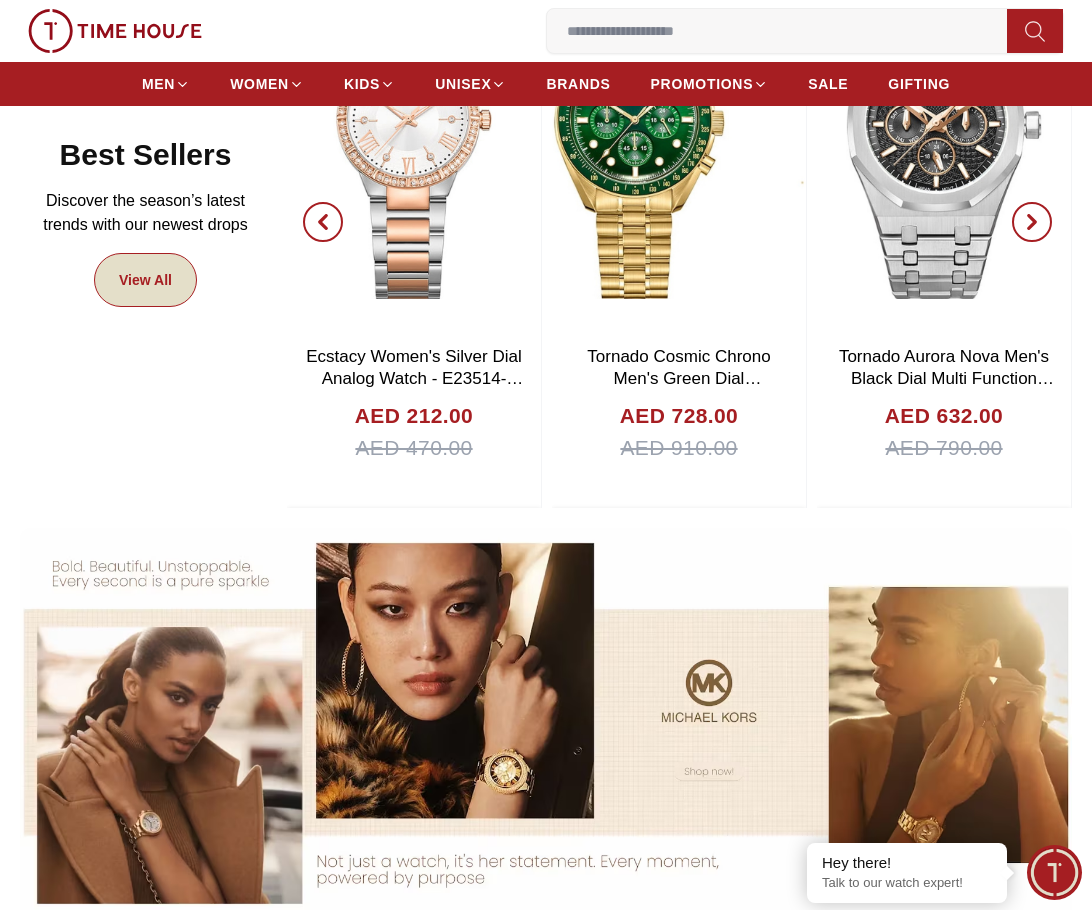 click on "View All" at bounding box center (145, 280) 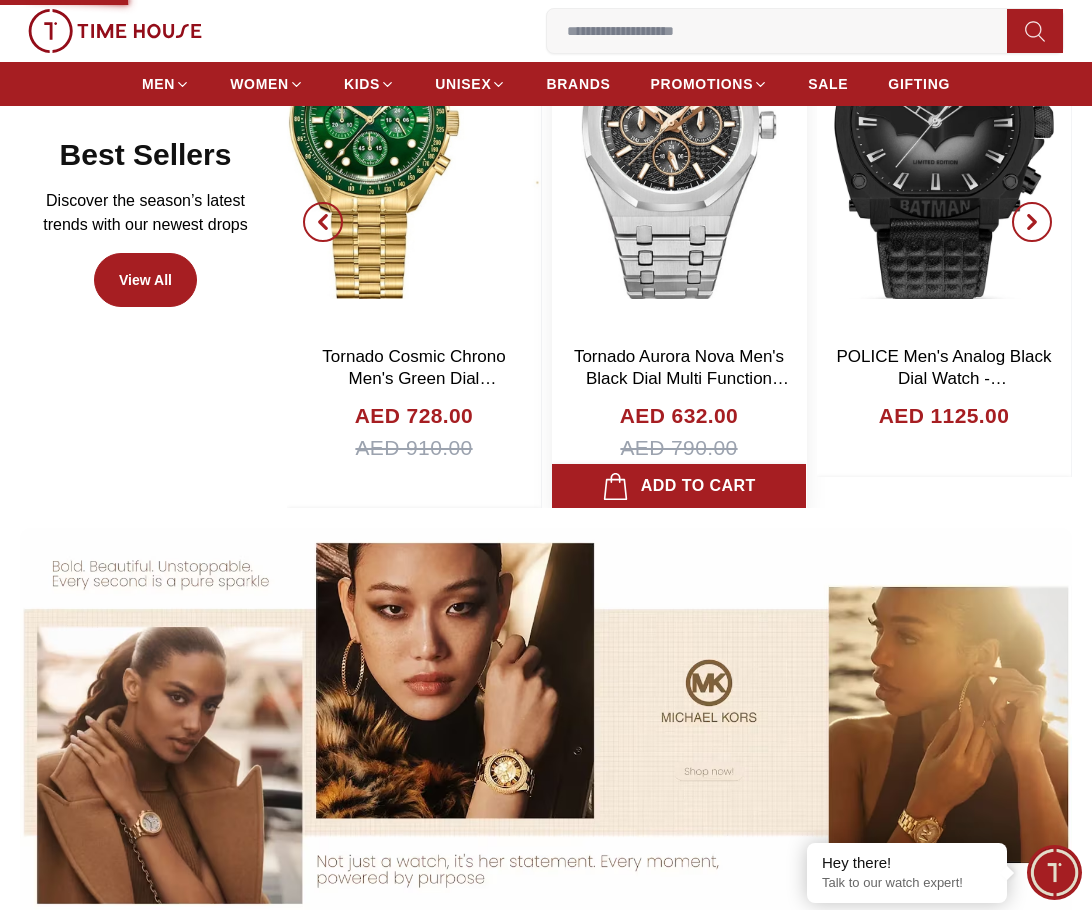 scroll, scrollTop: 0, scrollLeft: 0, axis: both 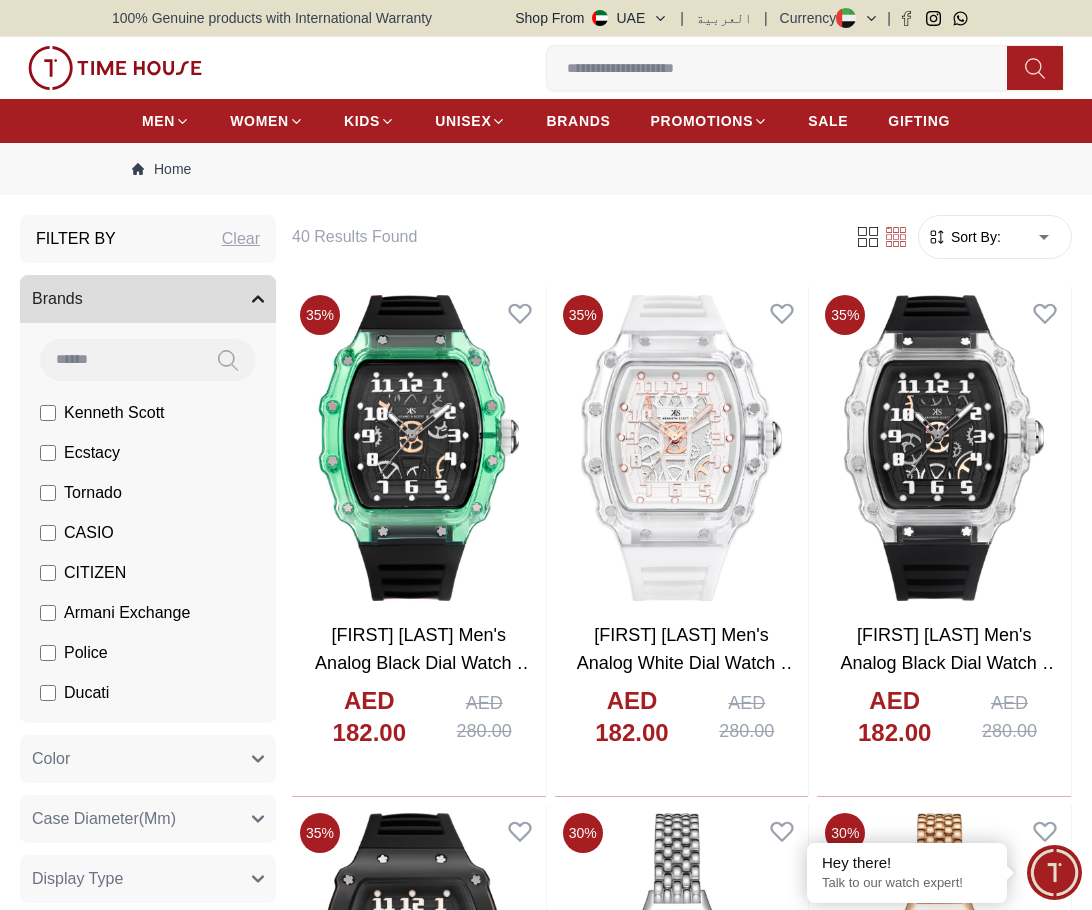 click on "Sort By: ​ ****** ​" at bounding box center (995, 237) 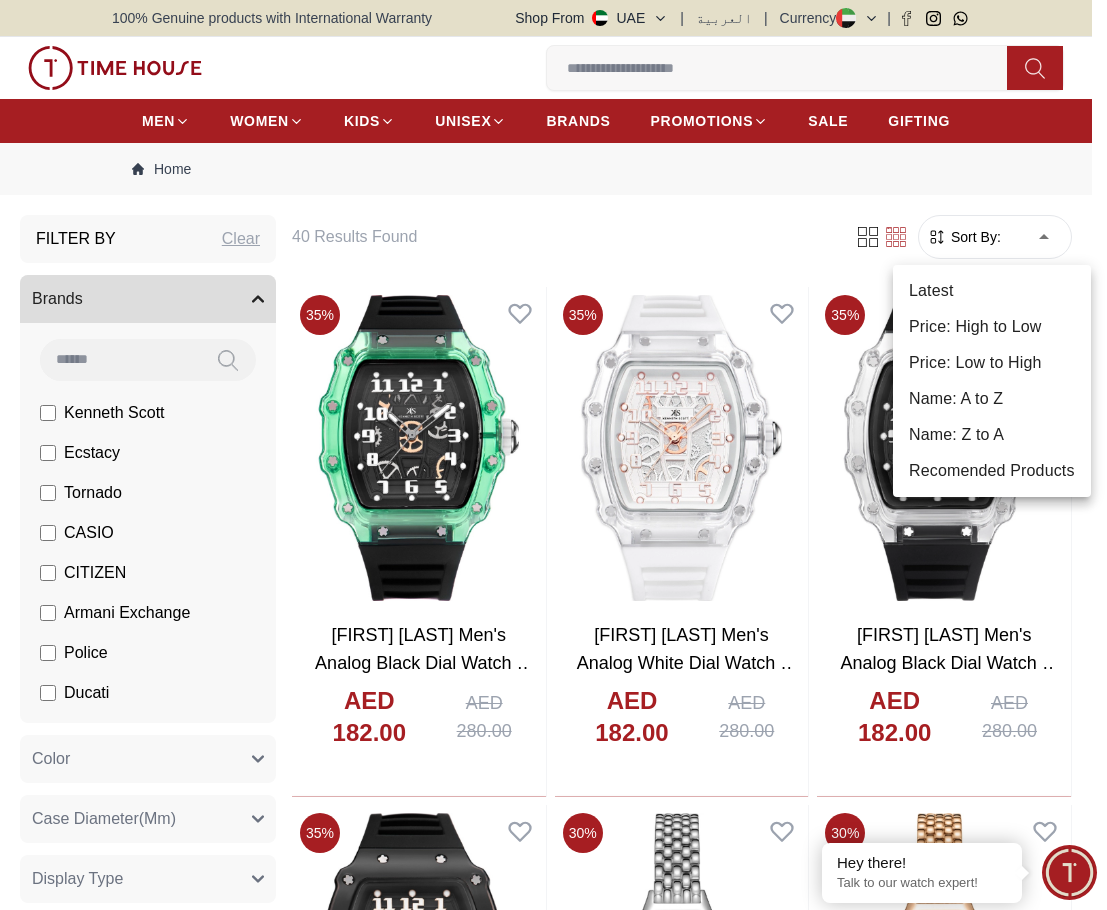 click on "Price: High to Low" at bounding box center (992, 327) 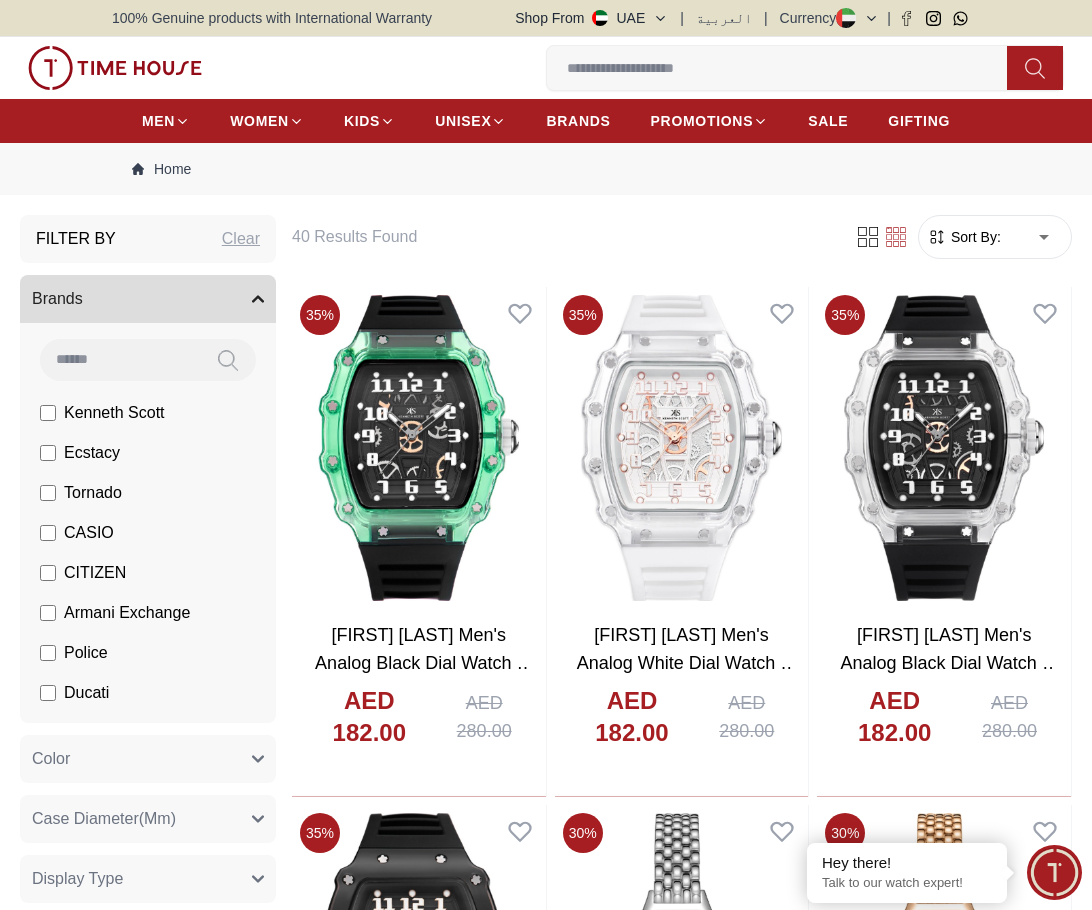 type on "*" 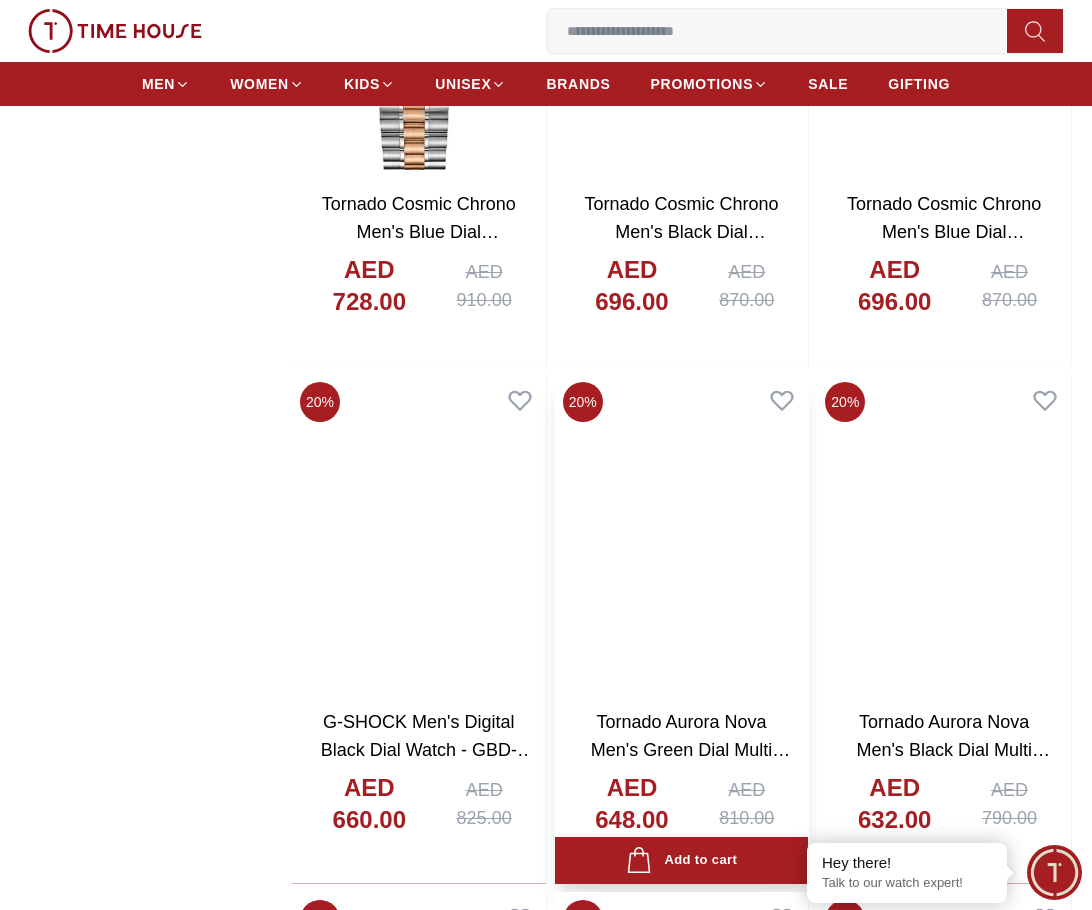 scroll, scrollTop: 2000, scrollLeft: 0, axis: vertical 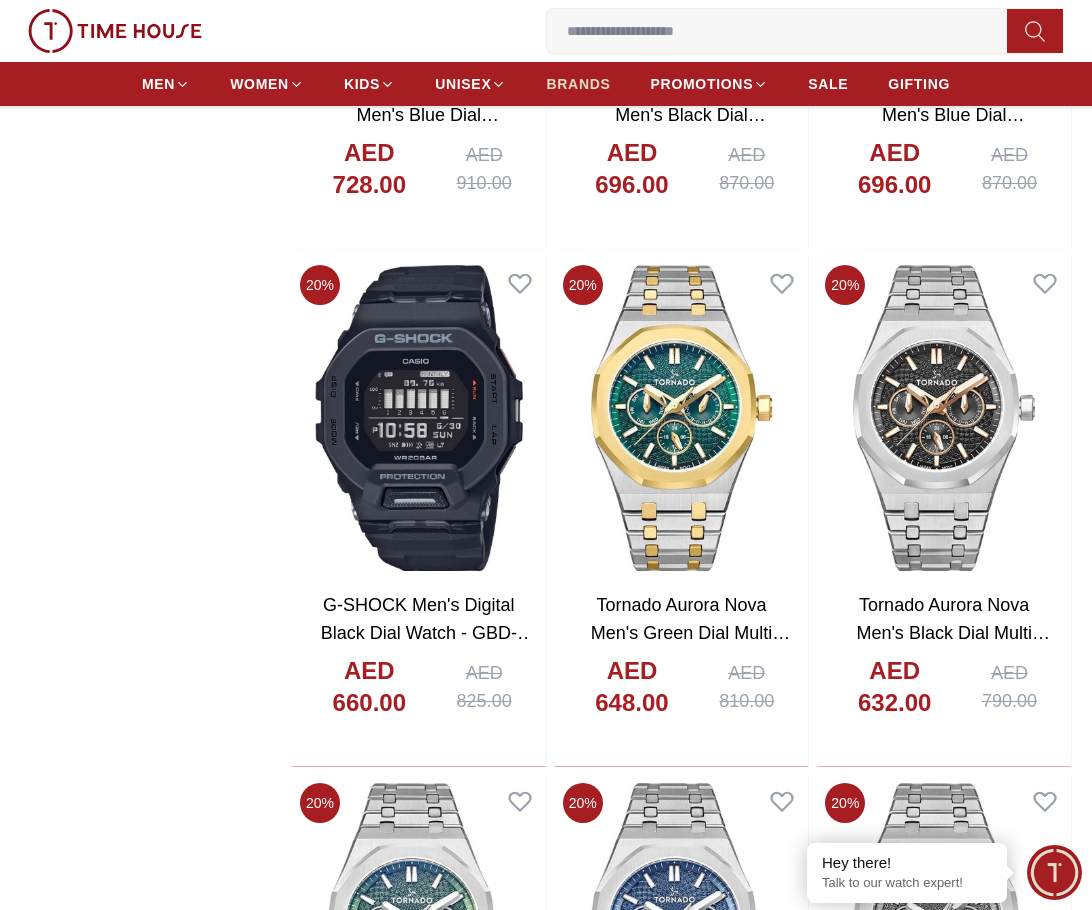 click on "BRANDS" at bounding box center (578, 84) 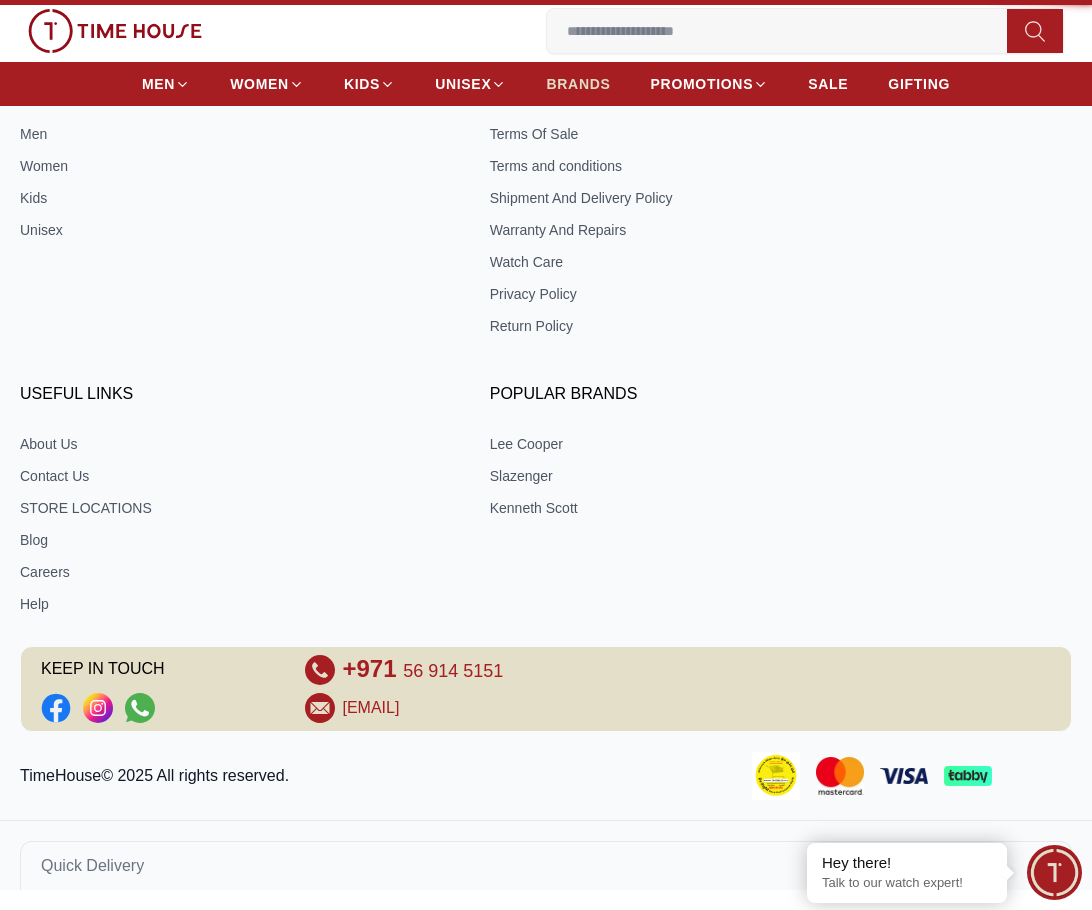scroll, scrollTop: 0, scrollLeft: 0, axis: both 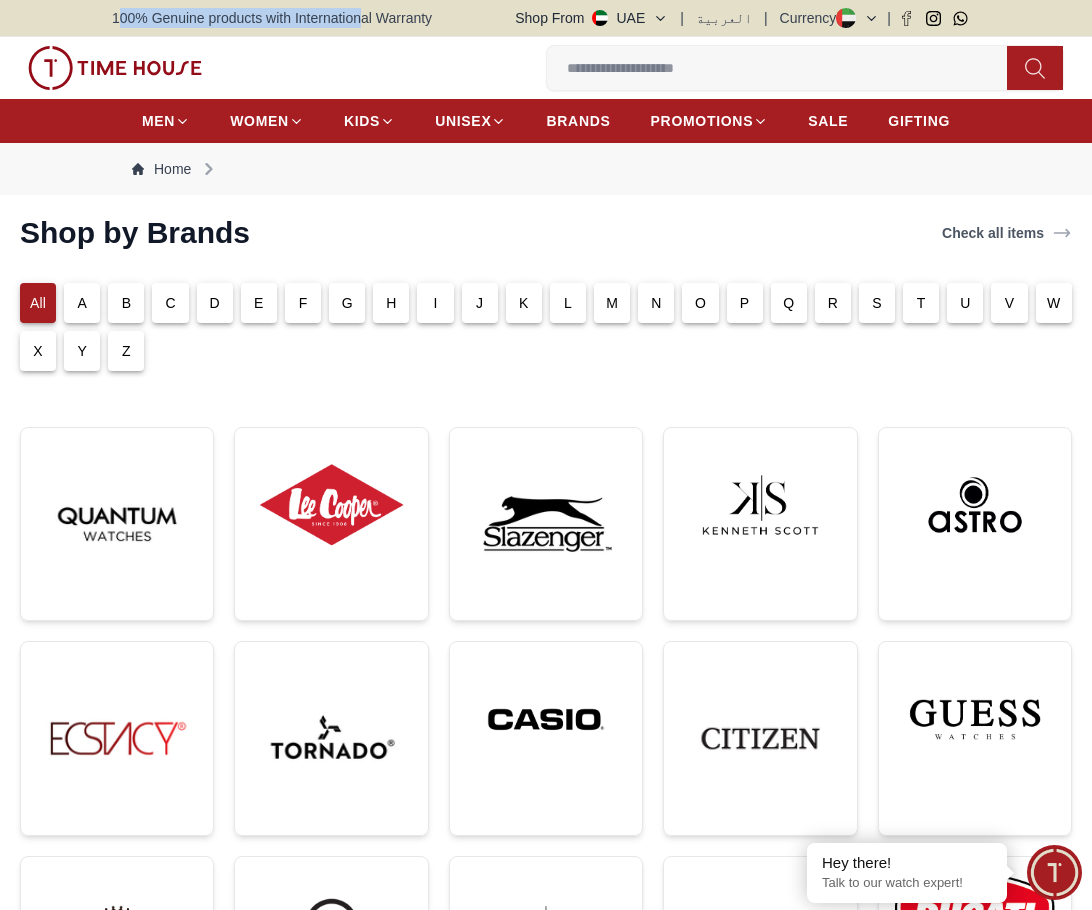 drag, startPoint x: 121, startPoint y: 15, endPoint x: 412, endPoint y: 20, distance: 291.04294 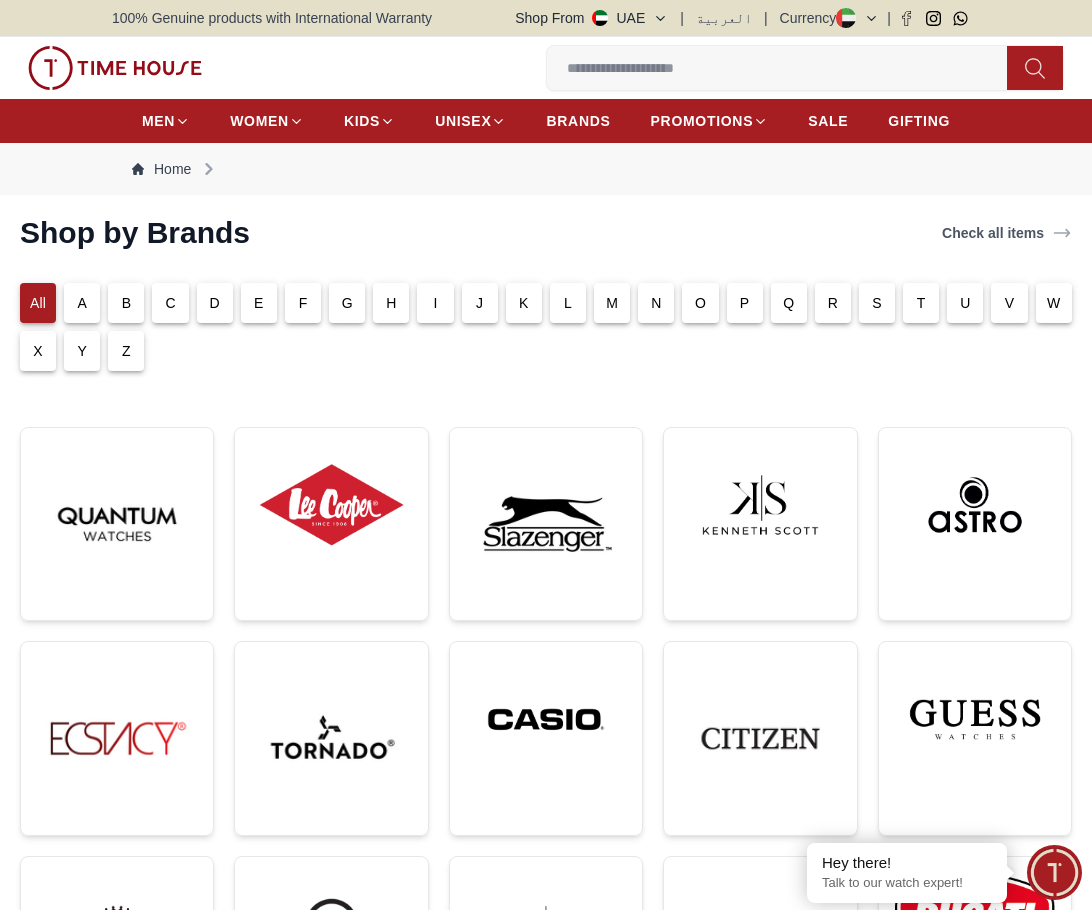 click on "100% Genuine products with International Warranty" at bounding box center [272, 18] 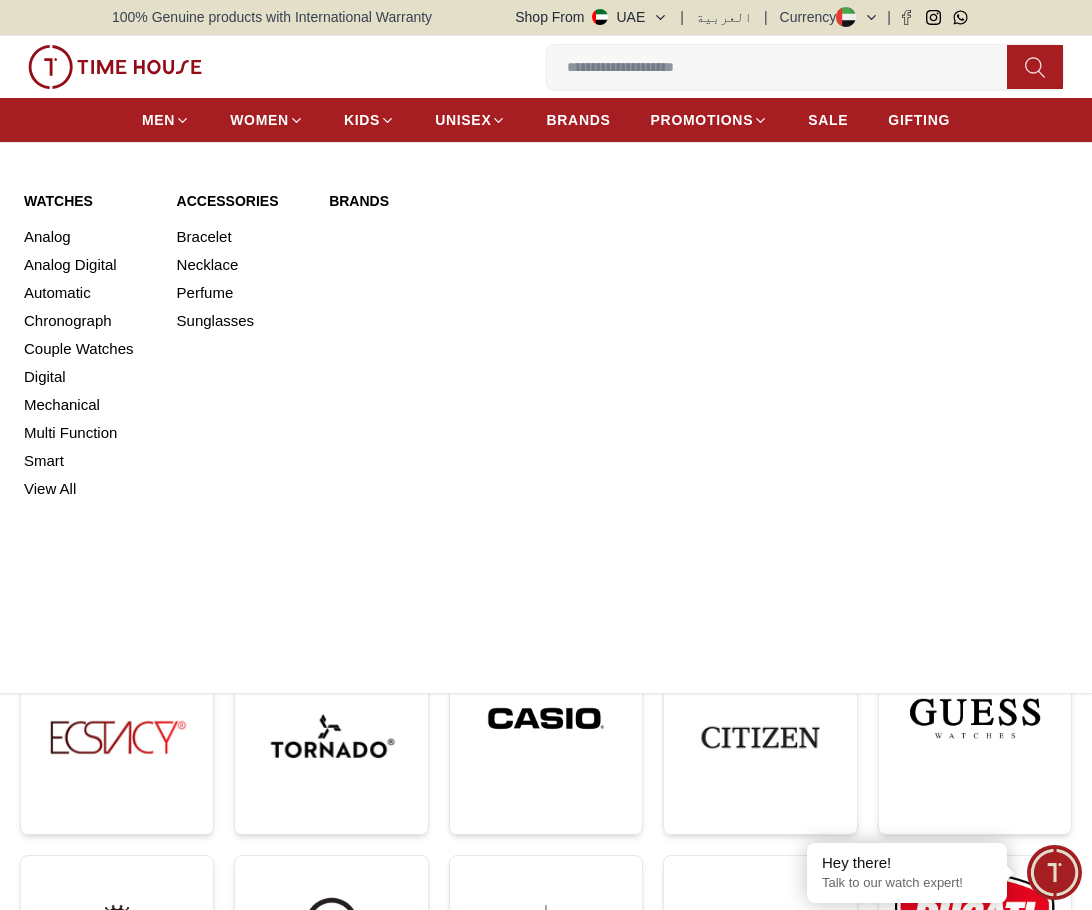scroll, scrollTop: 0, scrollLeft: 0, axis: both 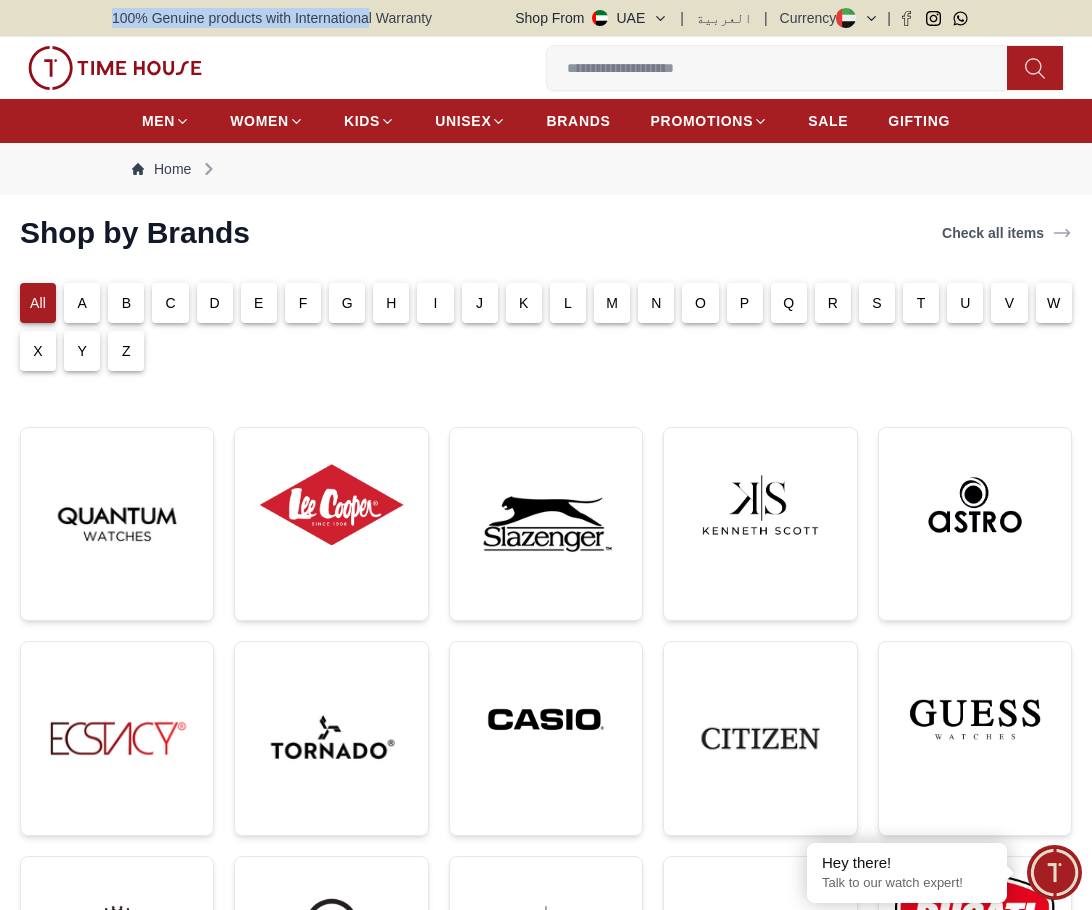 drag, startPoint x: 115, startPoint y: 17, endPoint x: 508, endPoint y: 18, distance: 393.00128 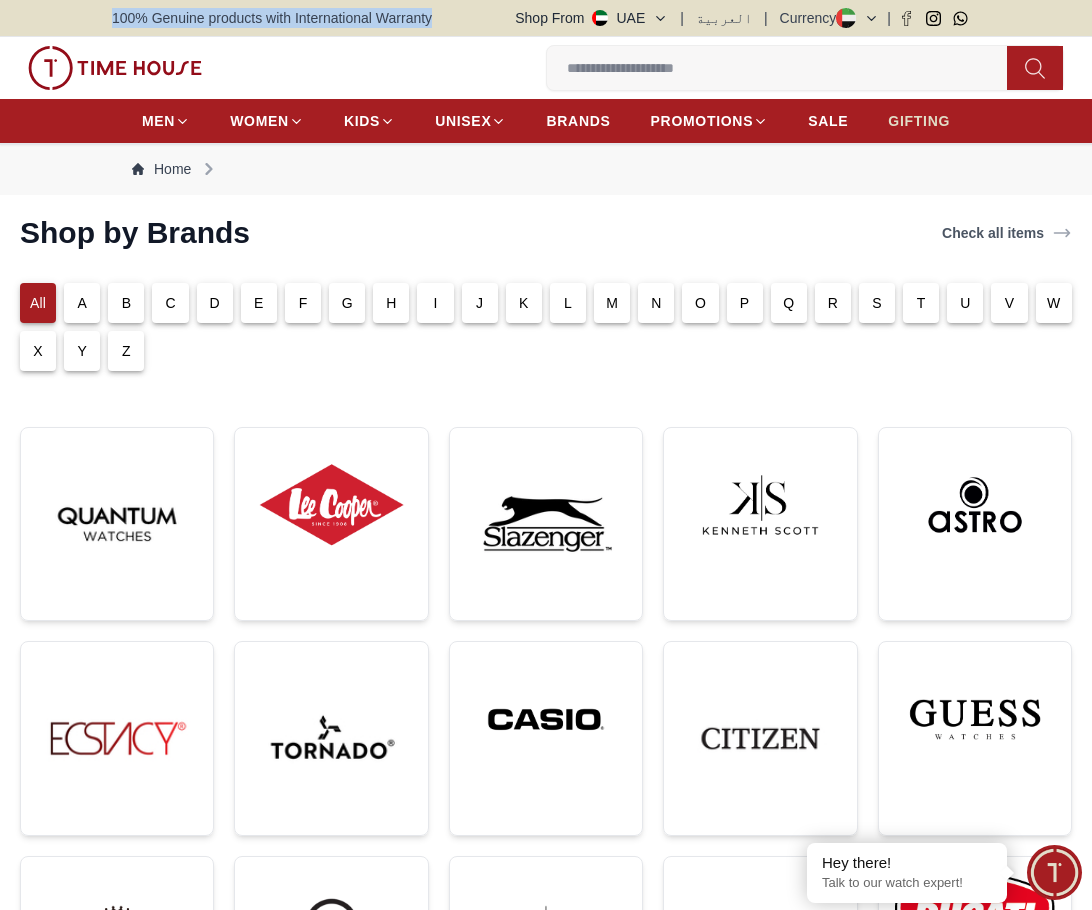 click on "GIFTING" at bounding box center (919, 121) 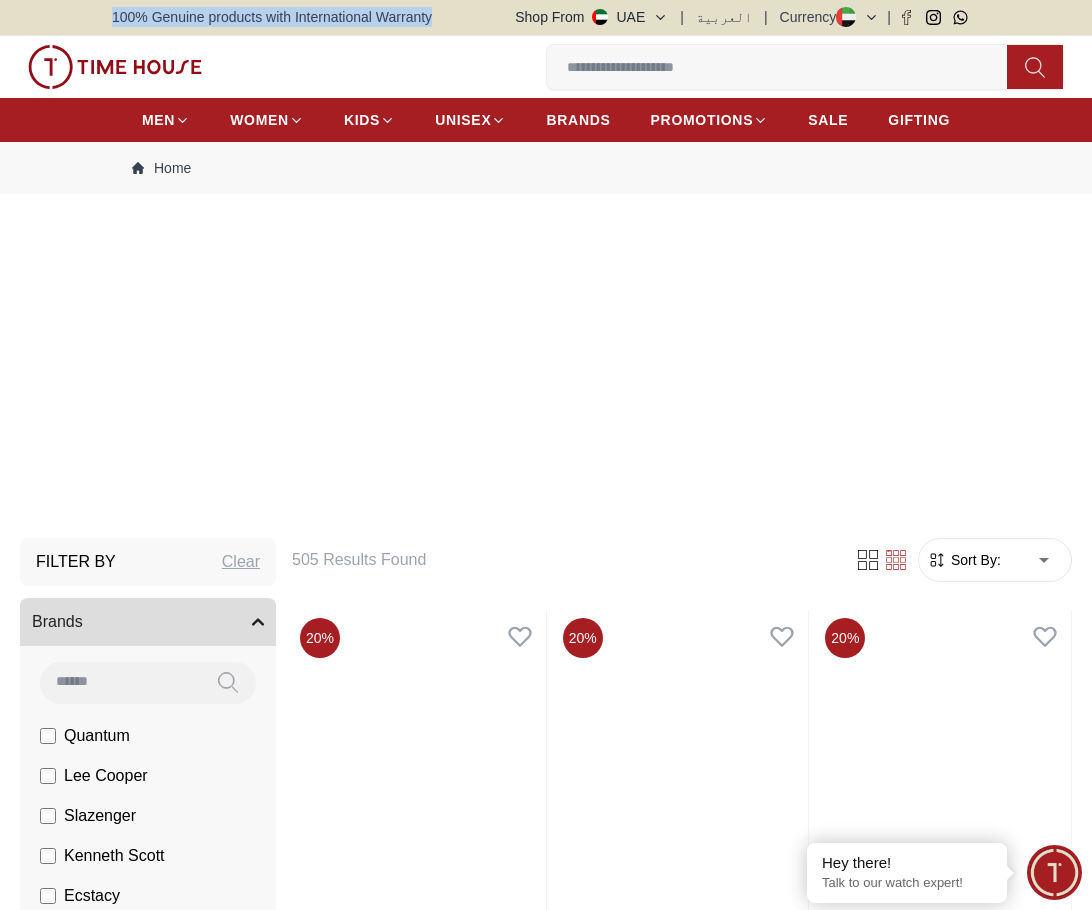 scroll, scrollTop: 0, scrollLeft: 0, axis: both 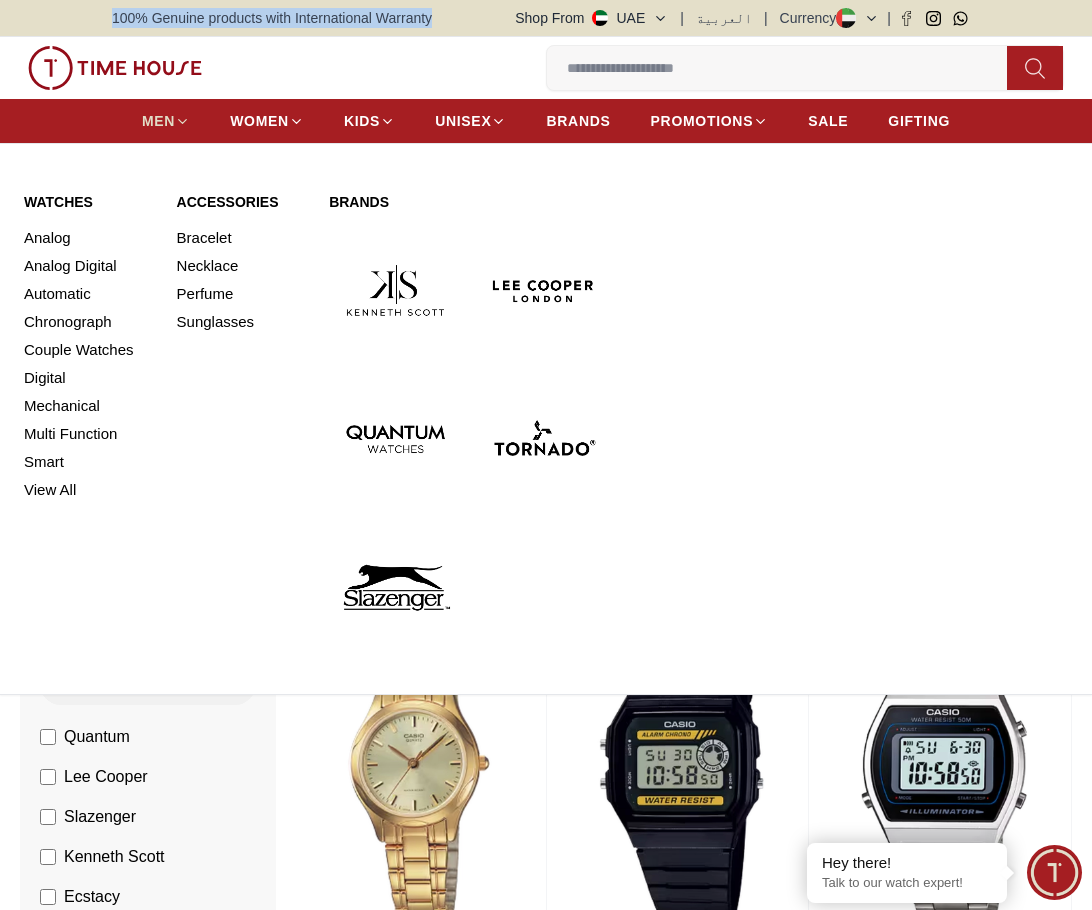 click on "MEN" at bounding box center [158, 121] 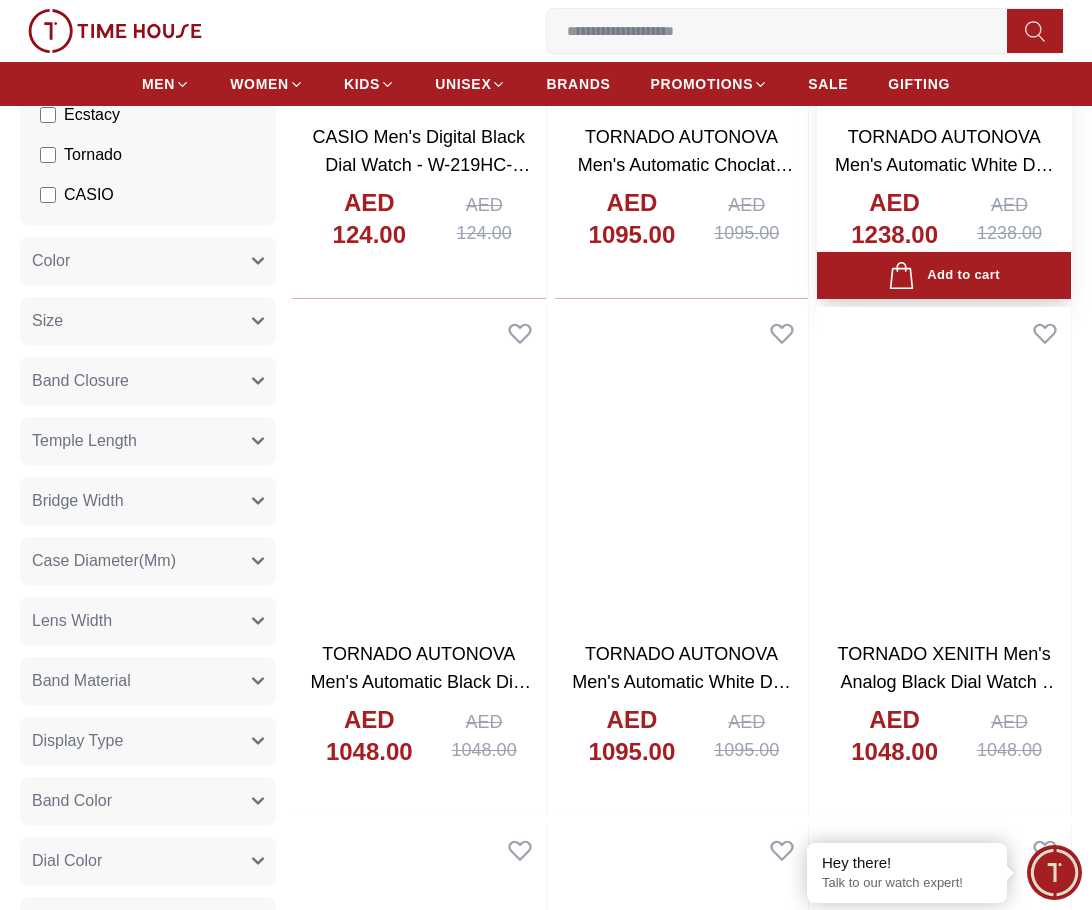 scroll, scrollTop: 0, scrollLeft: 0, axis: both 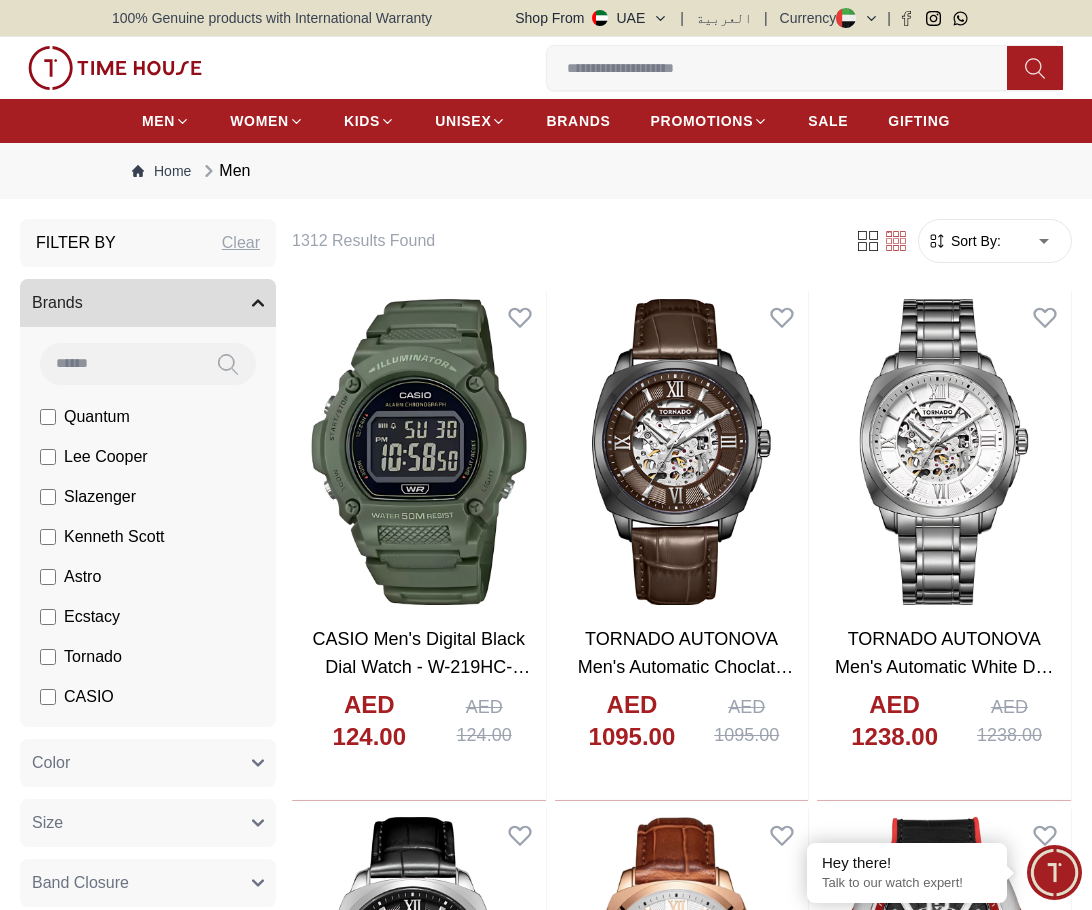 click on "Sort By: ​ ****** ​" at bounding box center [995, 241] 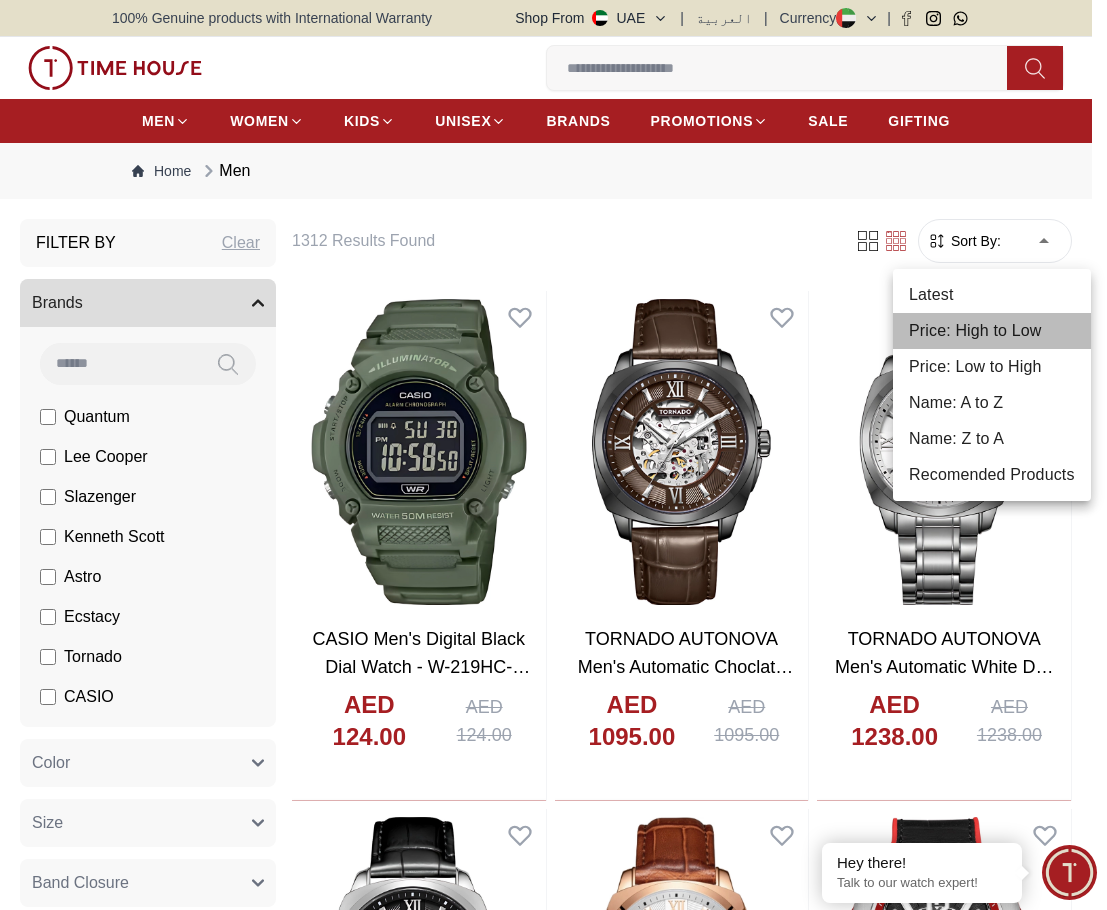 click on "Price: High to Low" at bounding box center [992, 331] 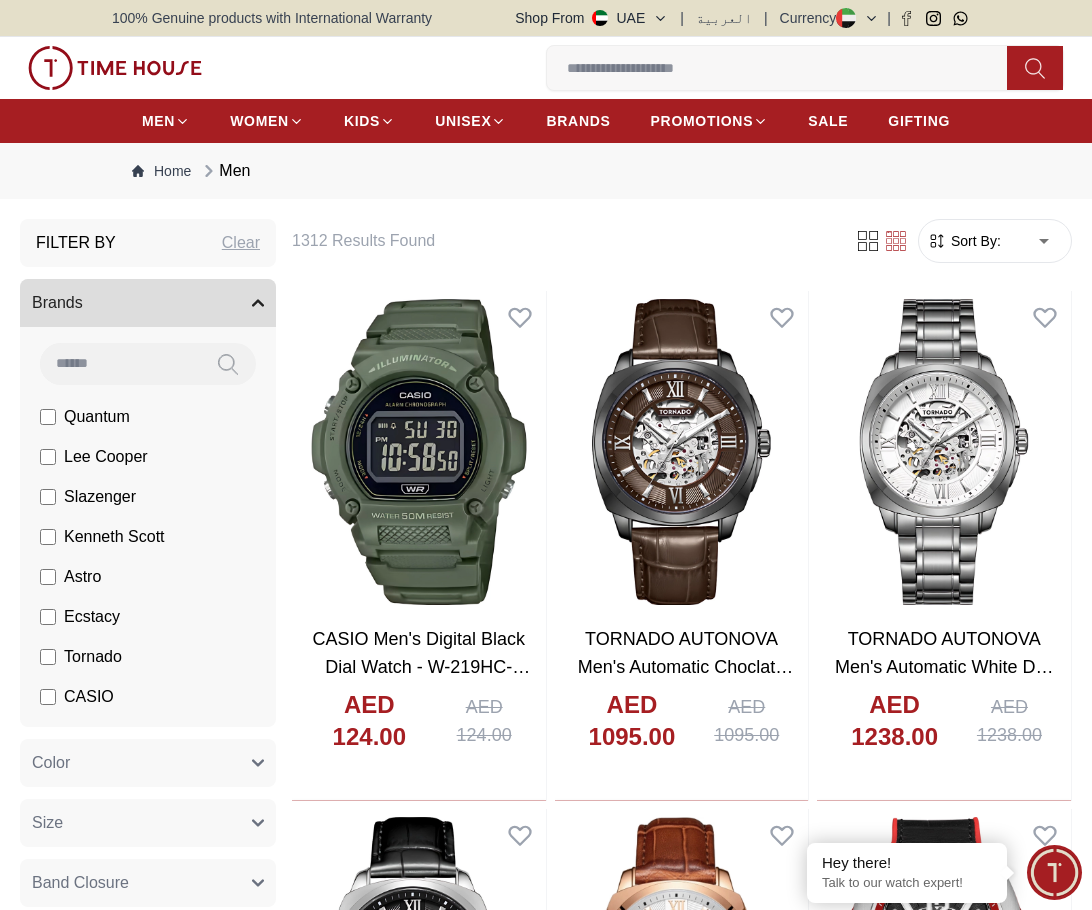 type on "*" 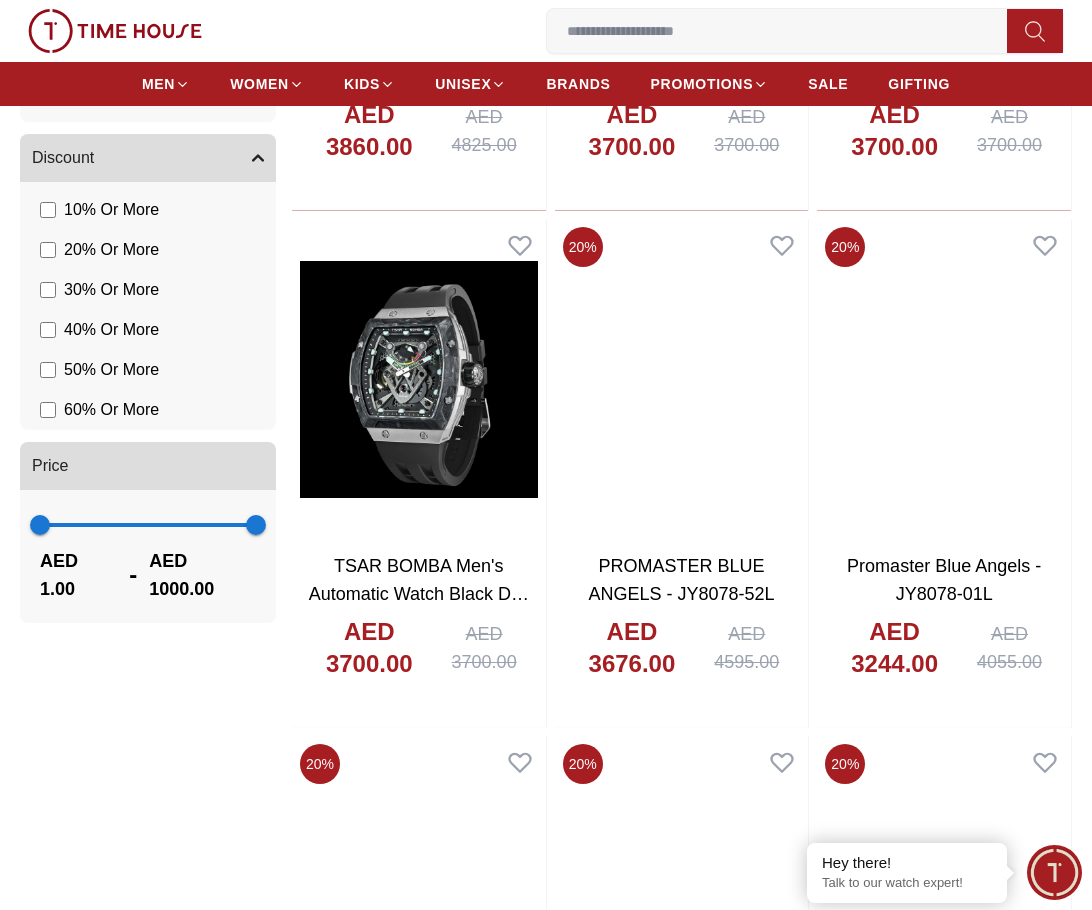 scroll, scrollTop: 2000, scrollLeft: 0, axis: vertical 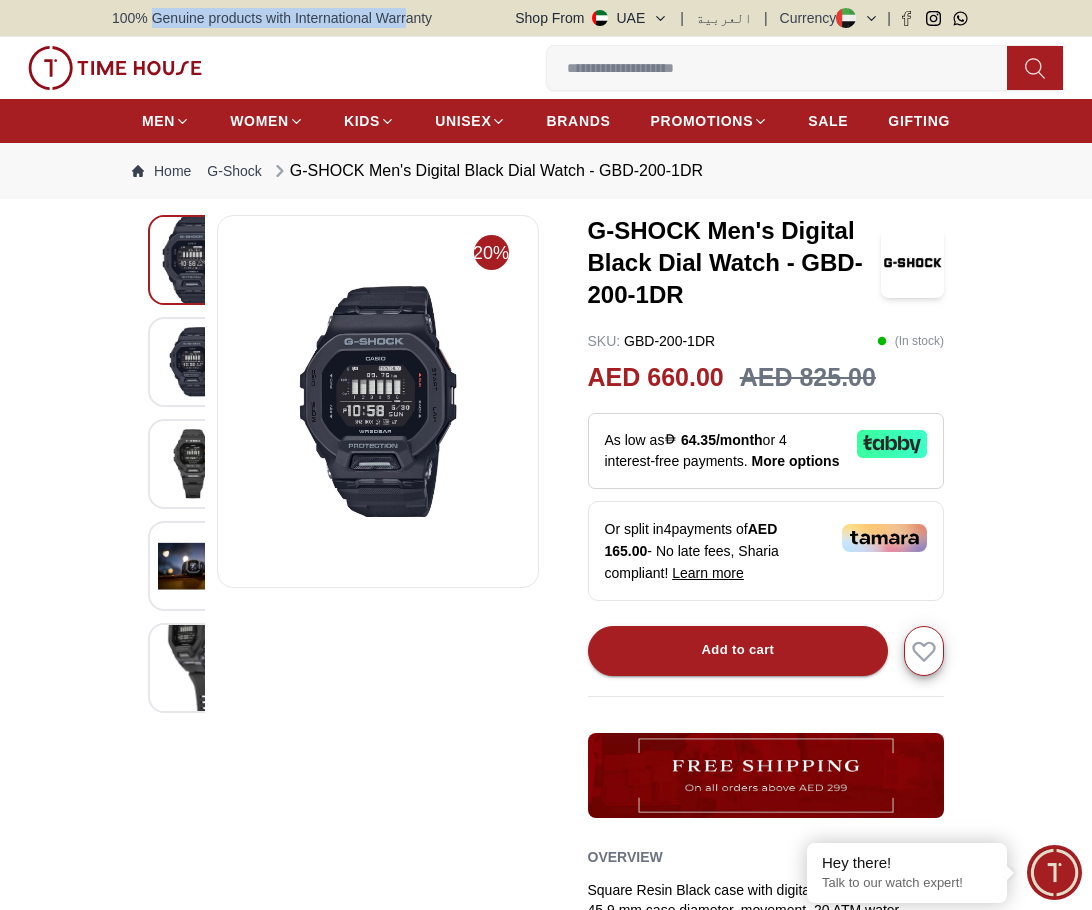 drag, startPoint x: 155, startPoint y: 17, endPoint x: 410, endPoint y: 17, distance: 255 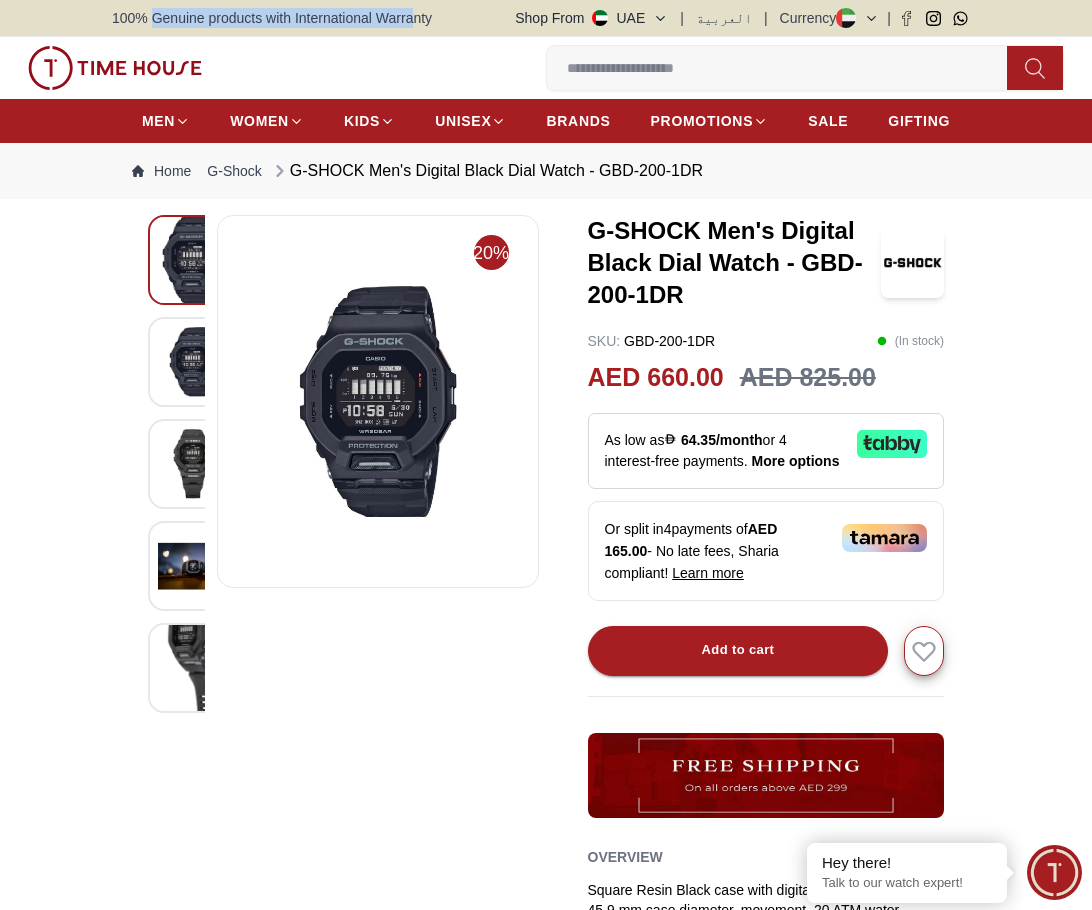 click on "100% Genuine products with International Warranty" at bounding box center (272, 18) 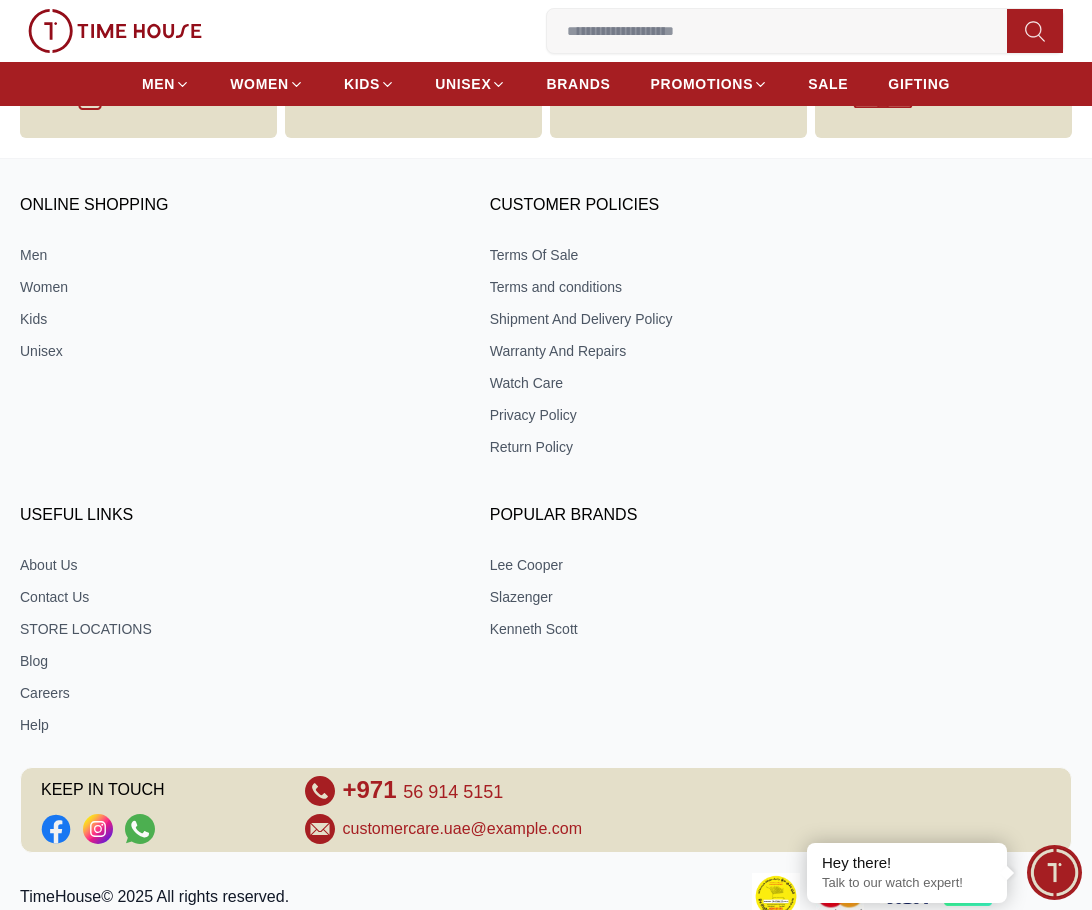 scroll, scrollTop: 2715, scrollLeft: 0, axis: vertical 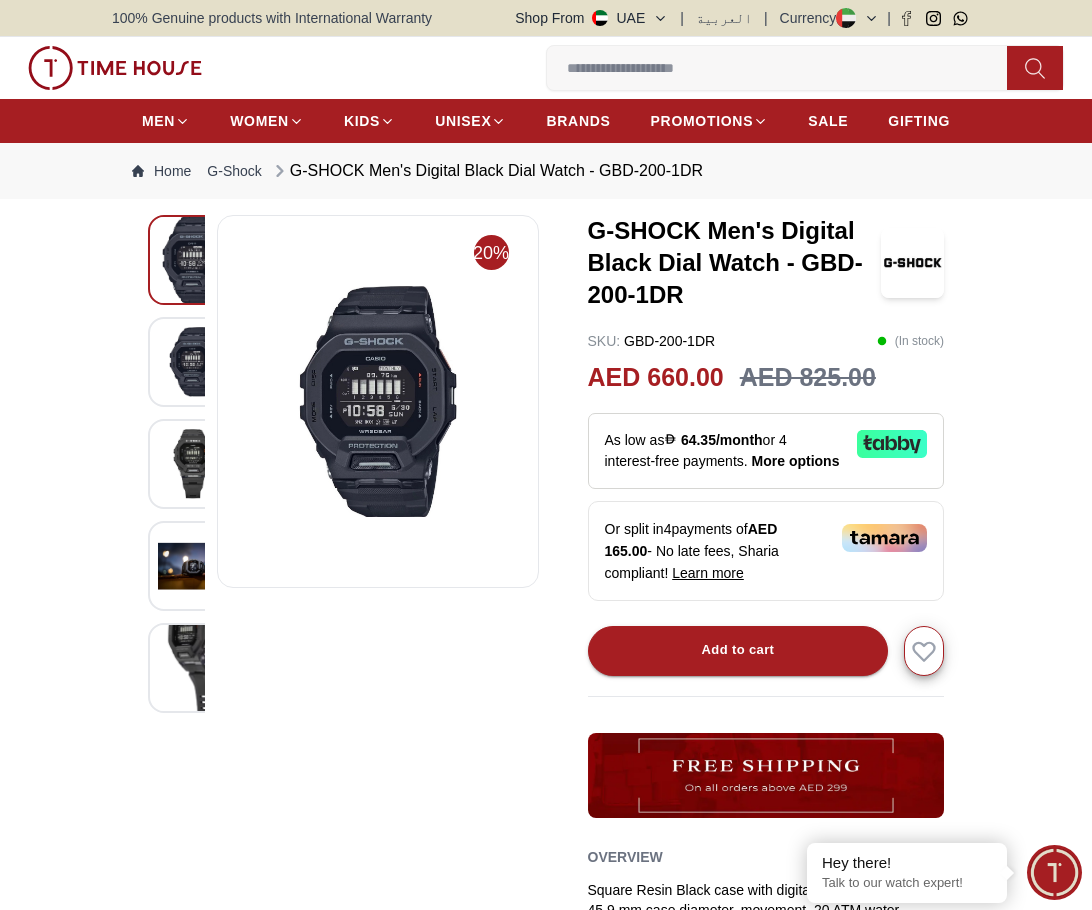 drag, startPoint x: 798, startPoint y: 405, endPoint x: 813, endPoint y: 339, distance: 67.68308 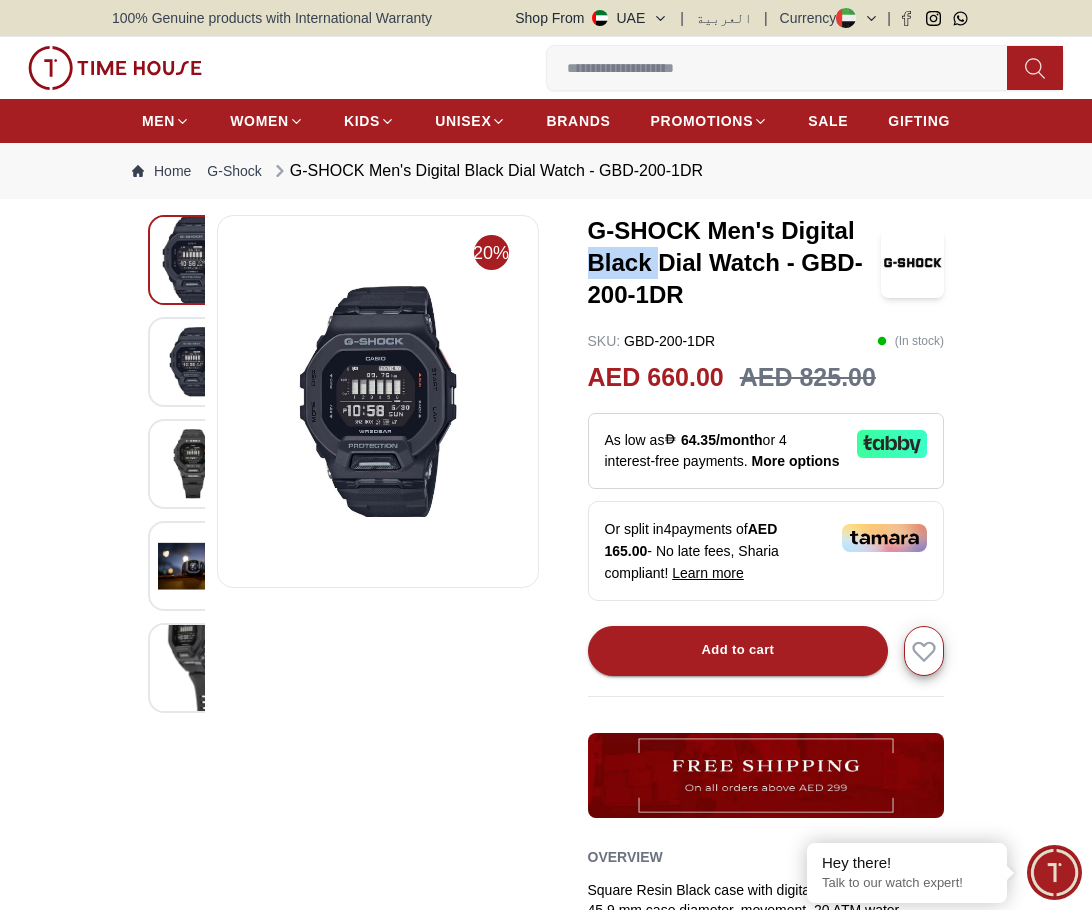 drag, startPoint x: 586, startPoint y: 249, endPoint x: 723, endPoint y: 257, distance: 137.23338 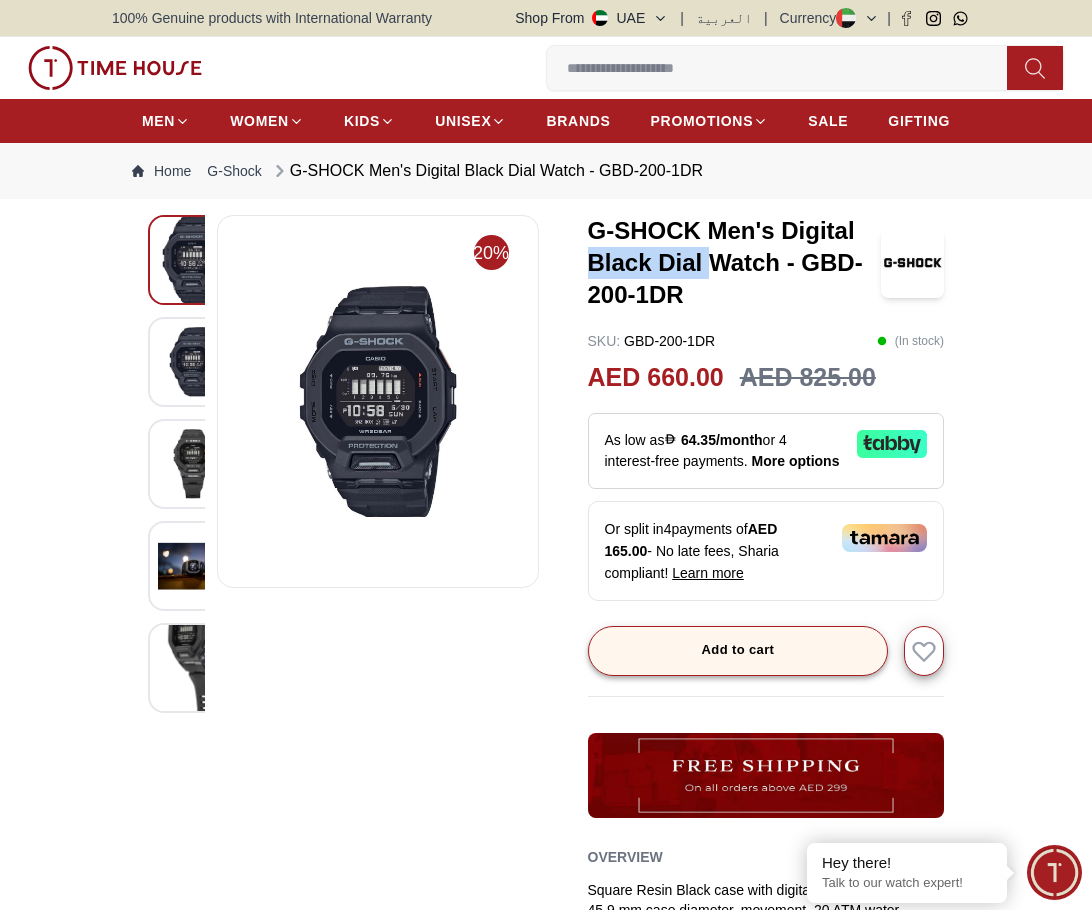 scroll, scrollTop: 300, scrollLeft: 0, axis: vertical 